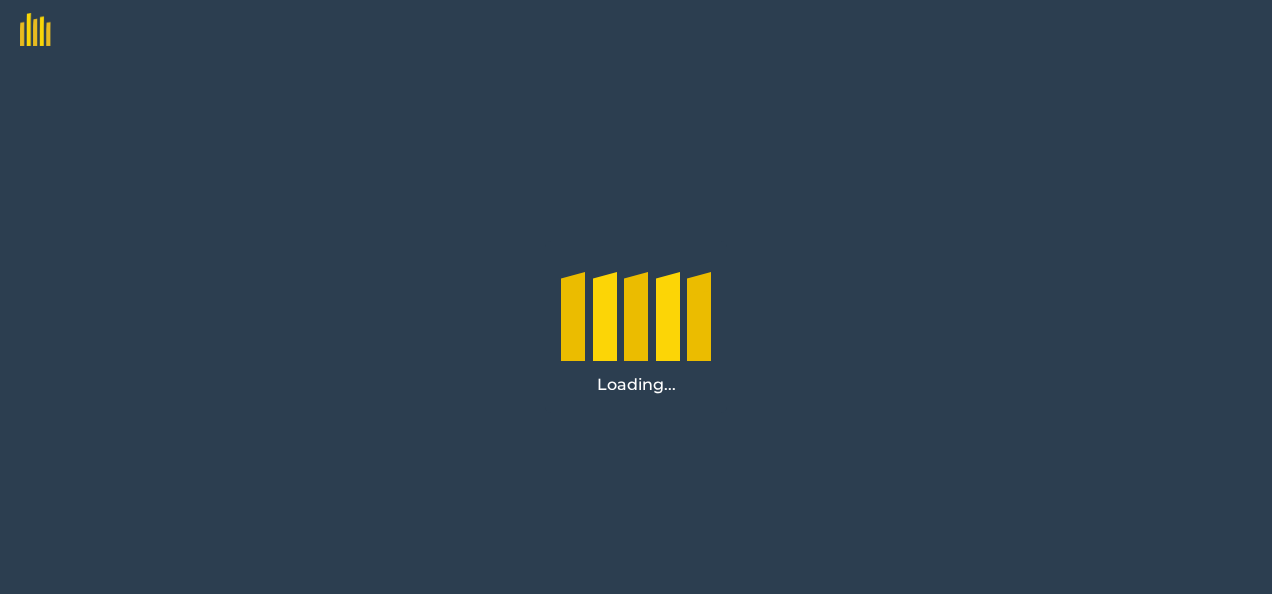 scroll, scrollTop: 0, scrollLeft: 0, axis: both 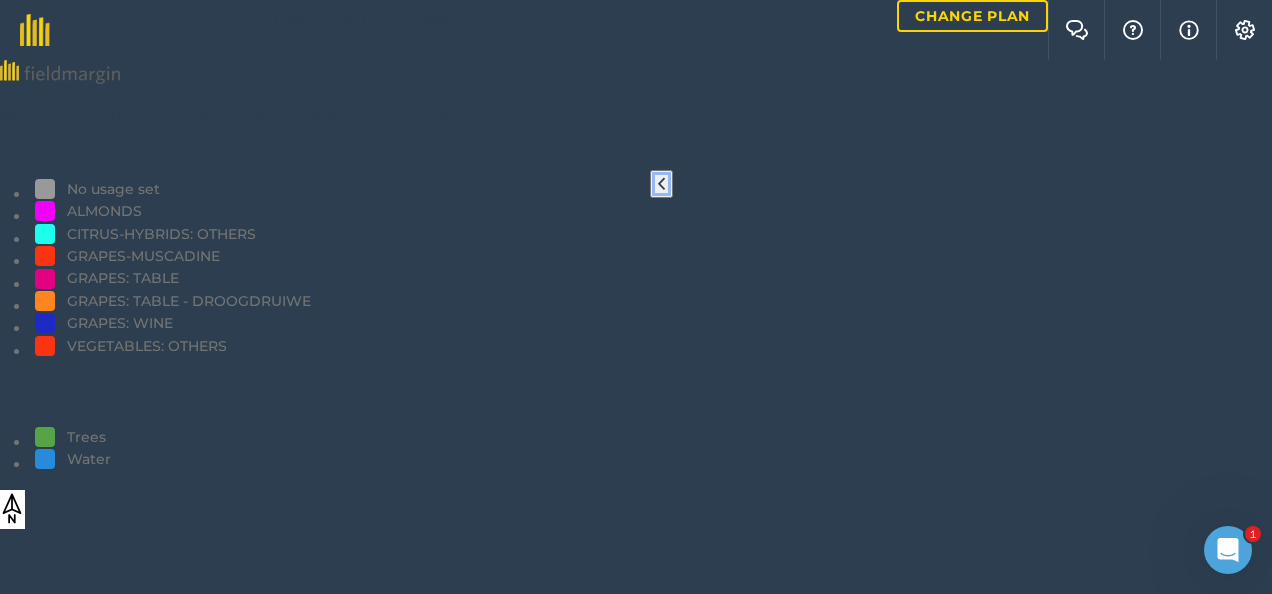 click at bounding box center [661, 184] 